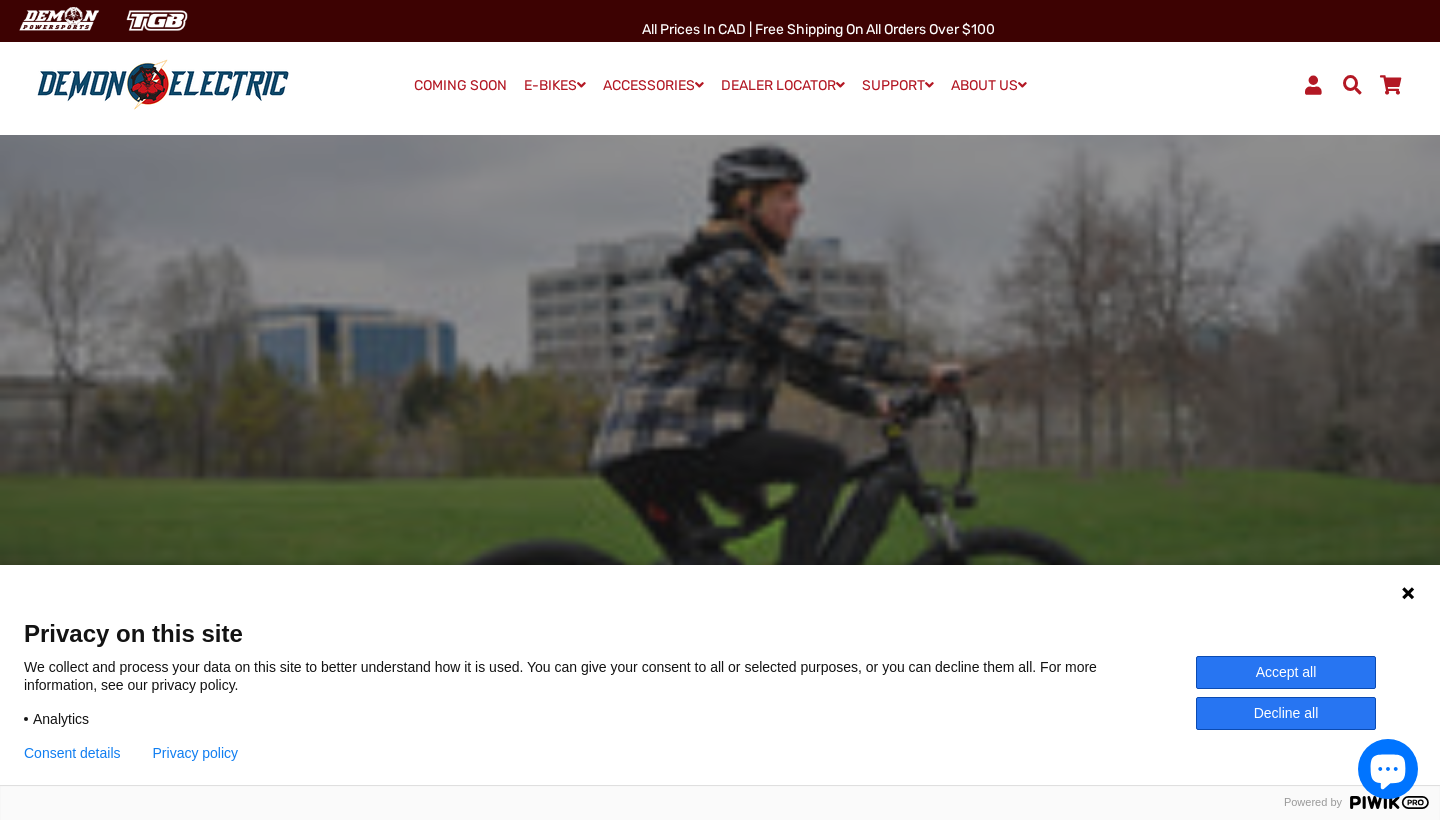 scroll, scrollTop: 0, scrollLeft: 0, axis: both 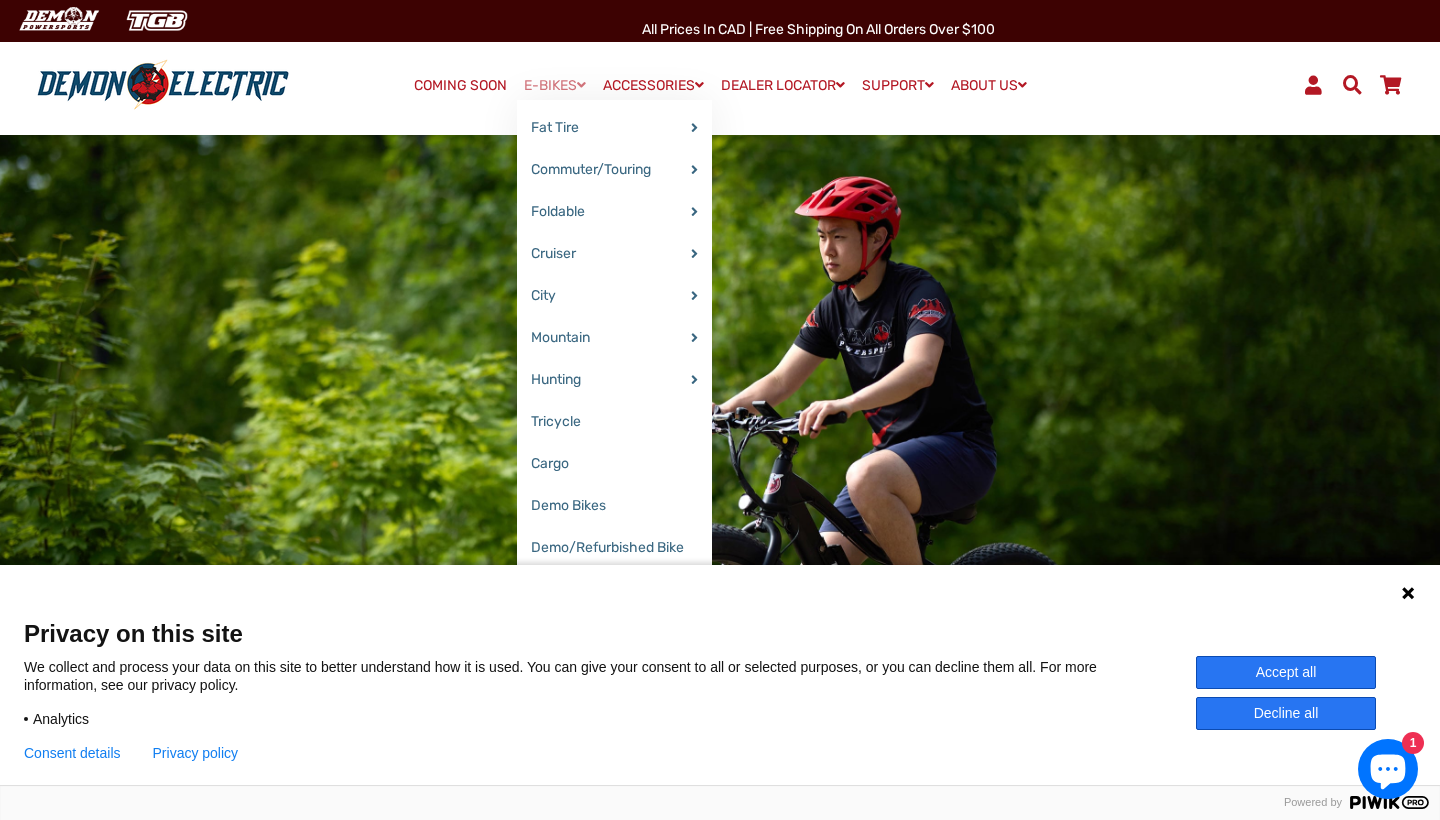 click at bounding box center (581, 85) 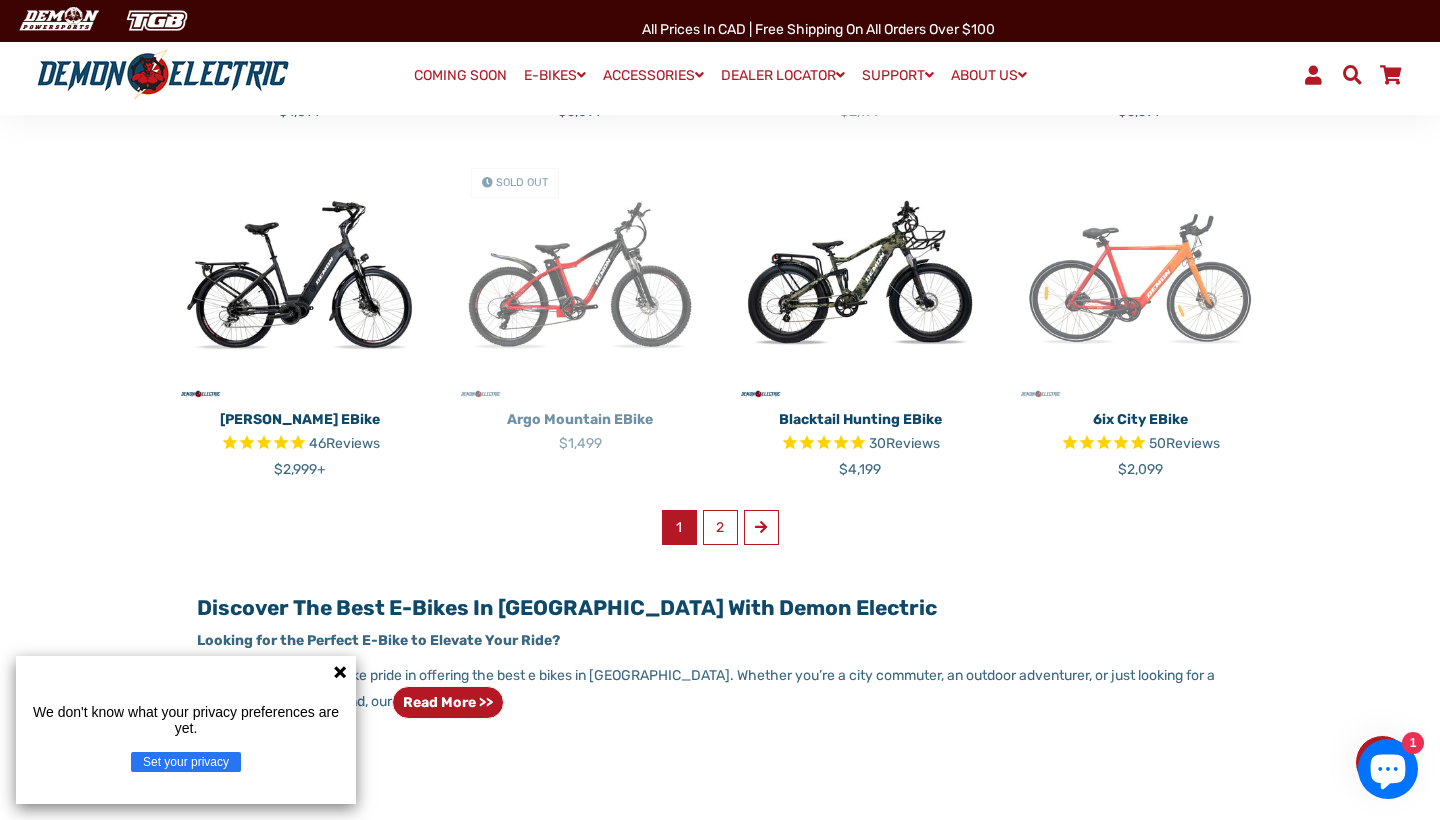 scroll, scrollTop: 1207, scrollLeft: 0, axis: vertical 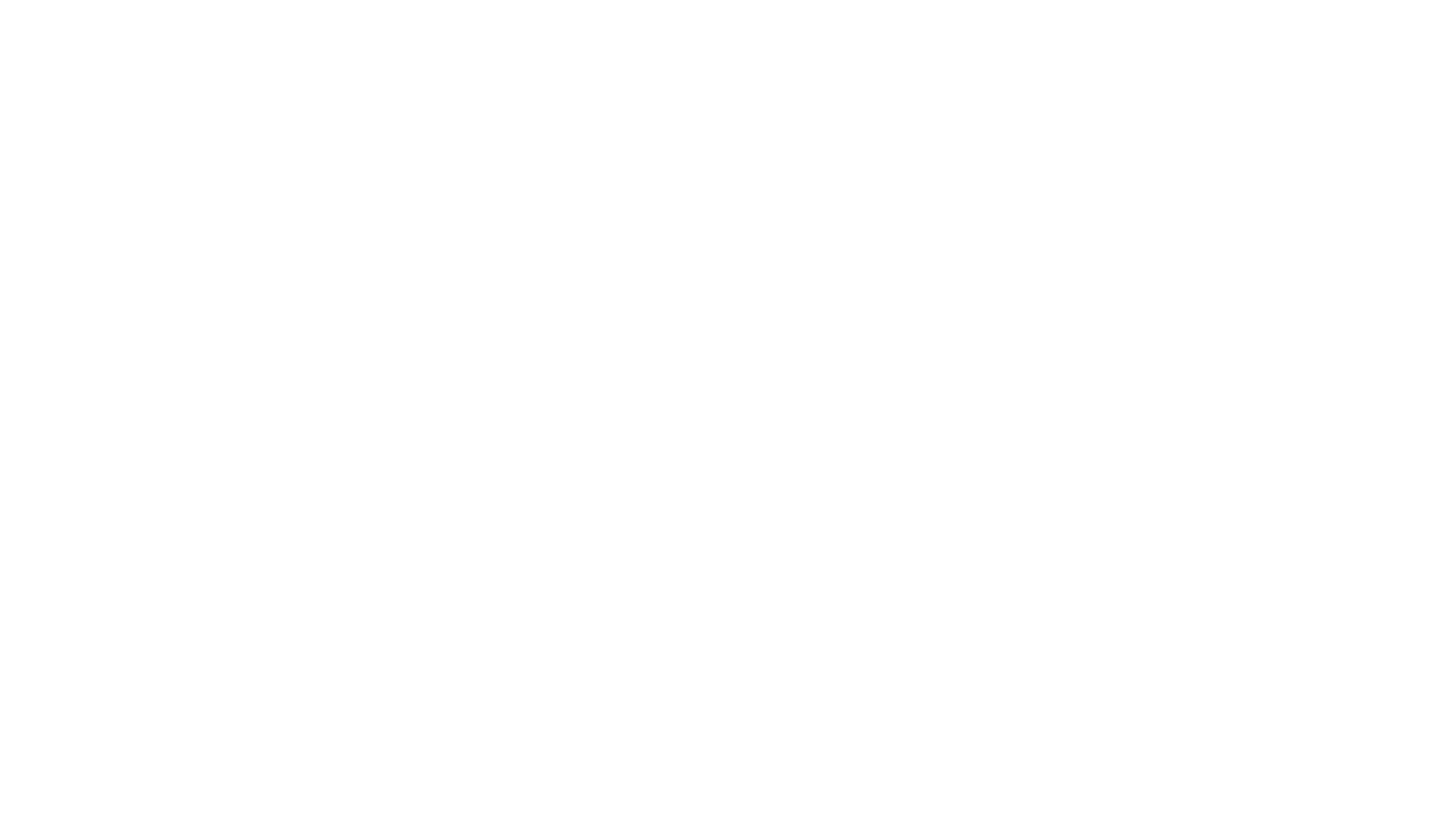 select on "******" 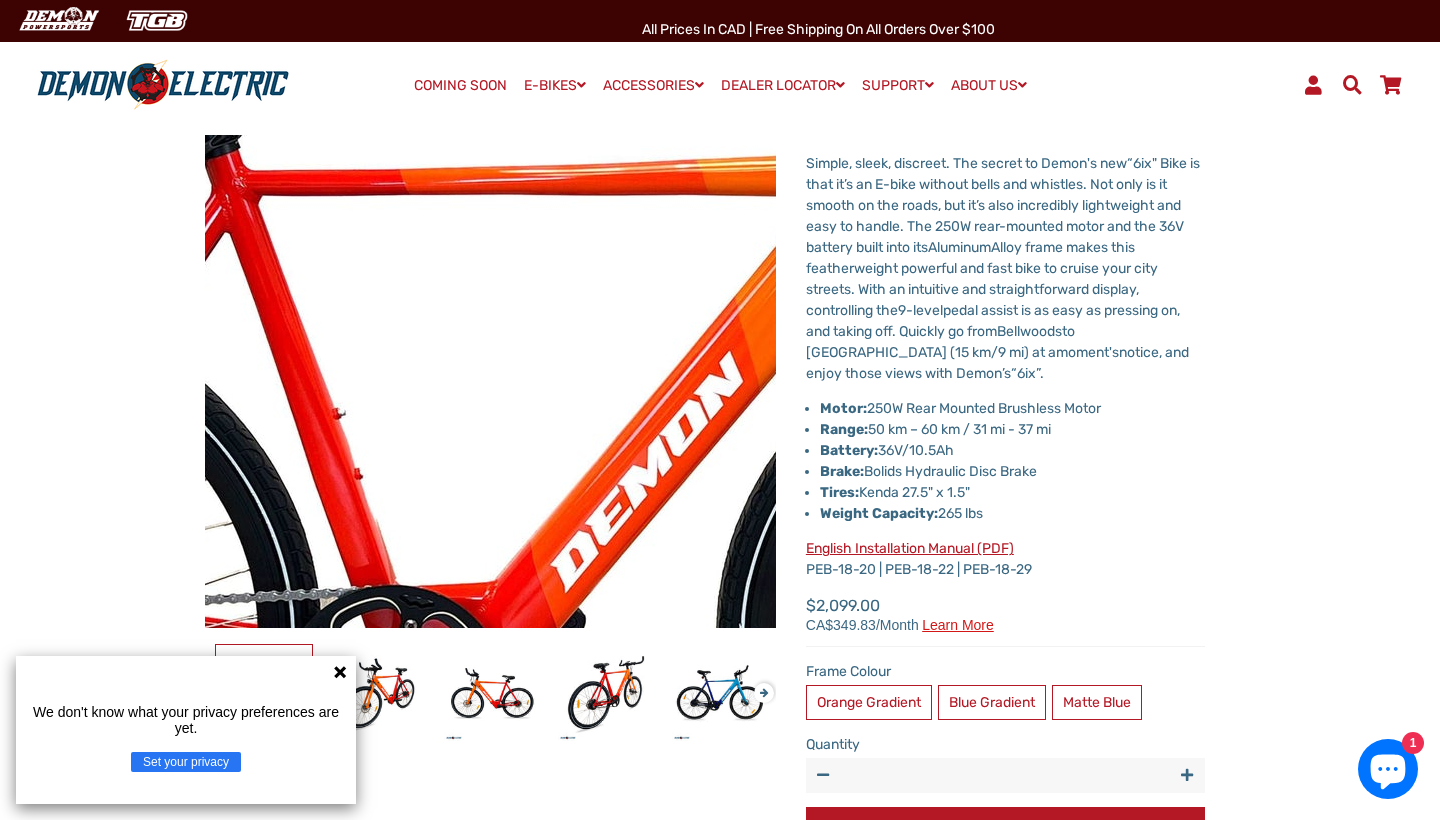 scroll, scrollTop: 237, scrollLeft: 0, axis: vertical 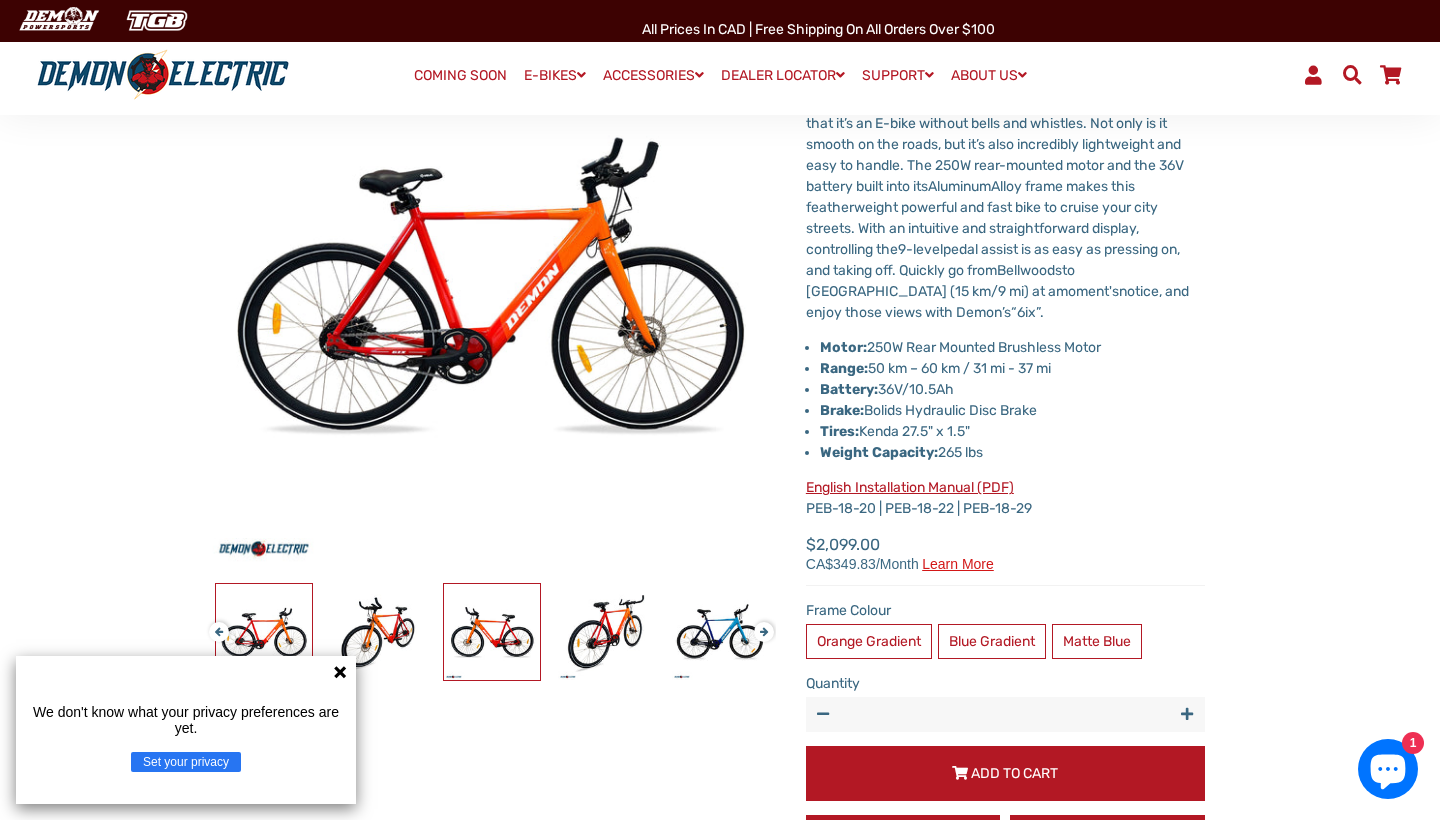 click at bounding box center [492, 632] 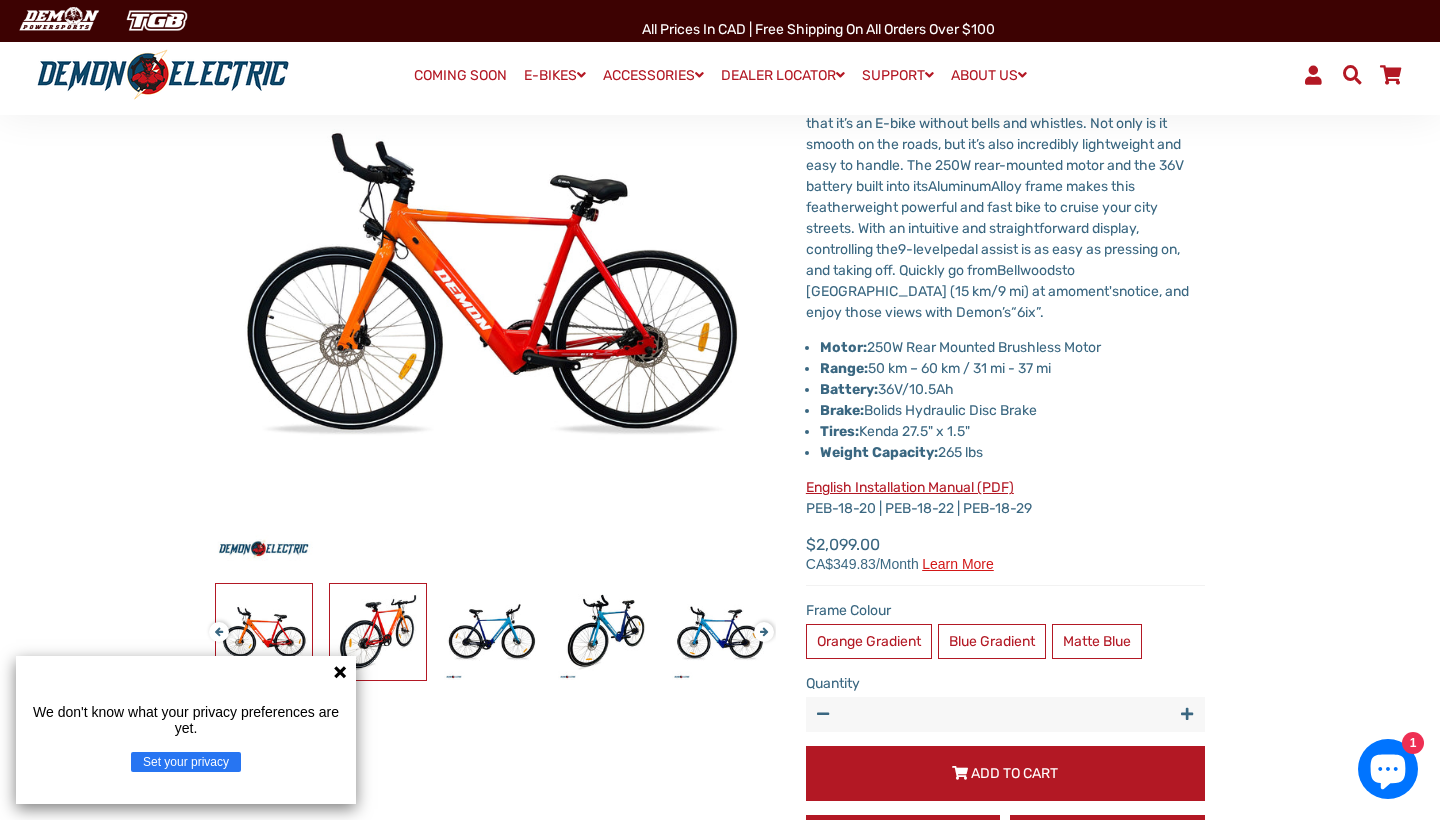 click at bounding box center [378, 632] 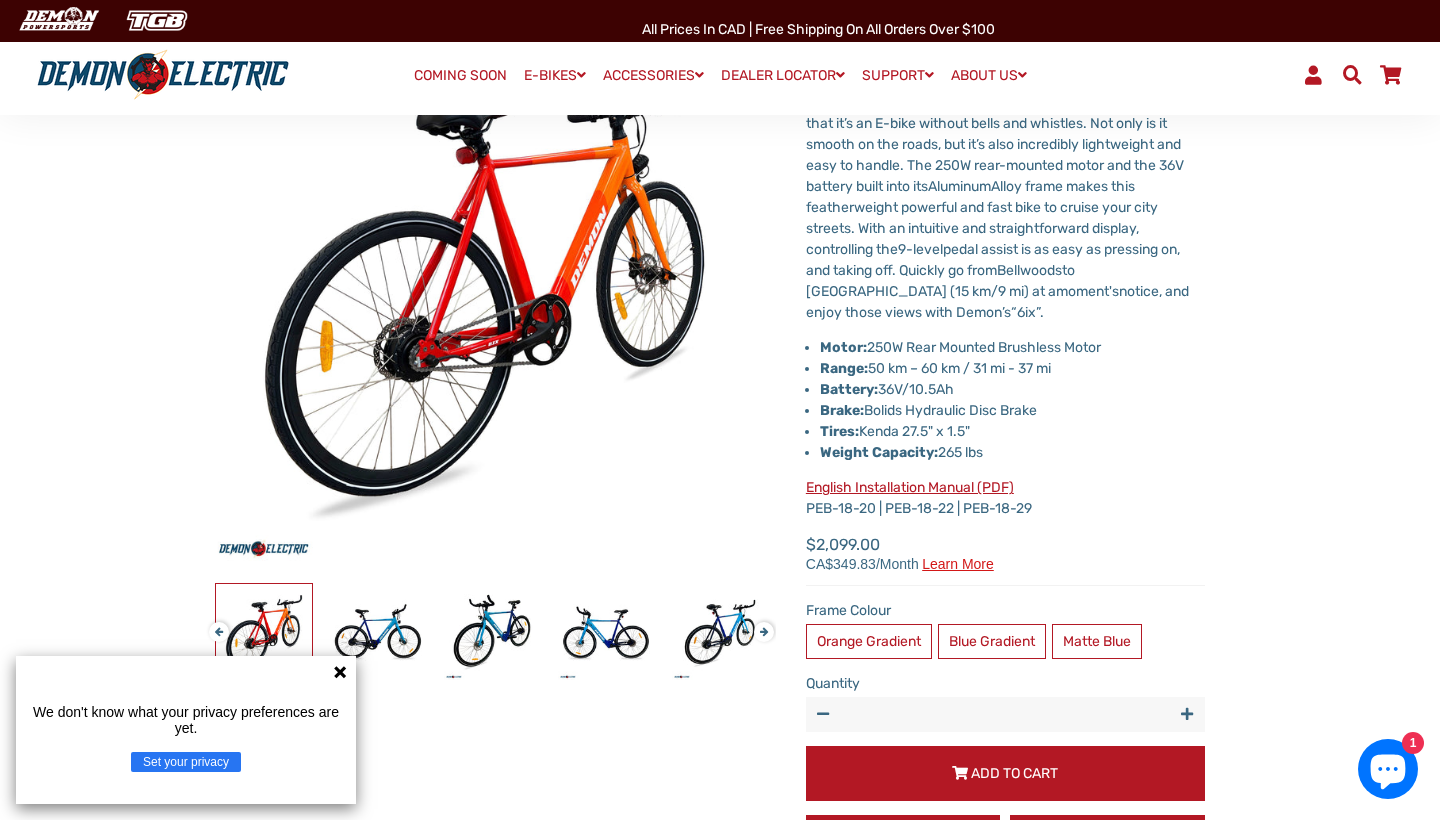 click on "We don't know what your privacy preferences are yet. Set your privacy" at bounding box center [186, 730] 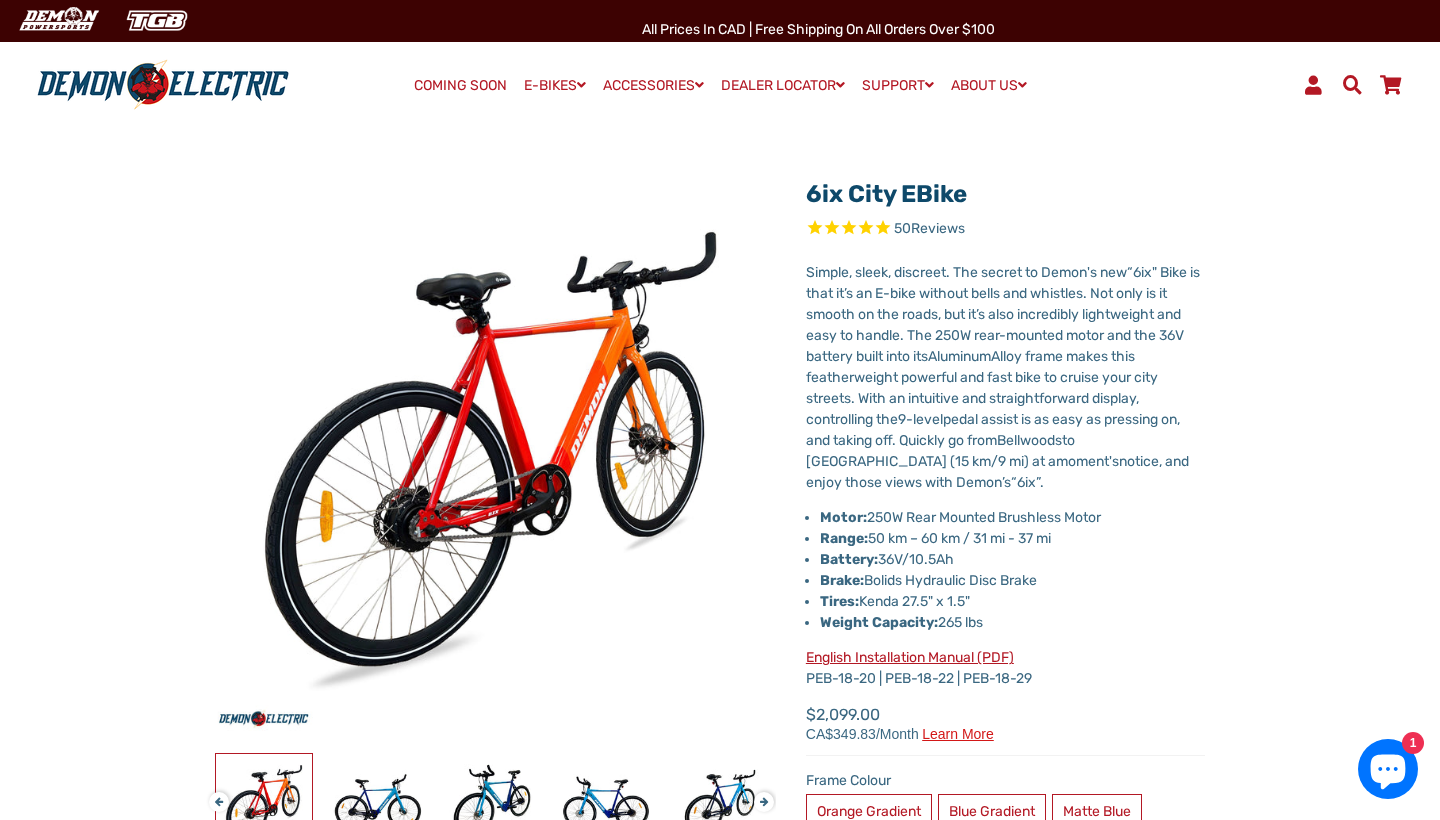 scroll, scrollTop: 58, scrollLeft: 0, axis: vertical 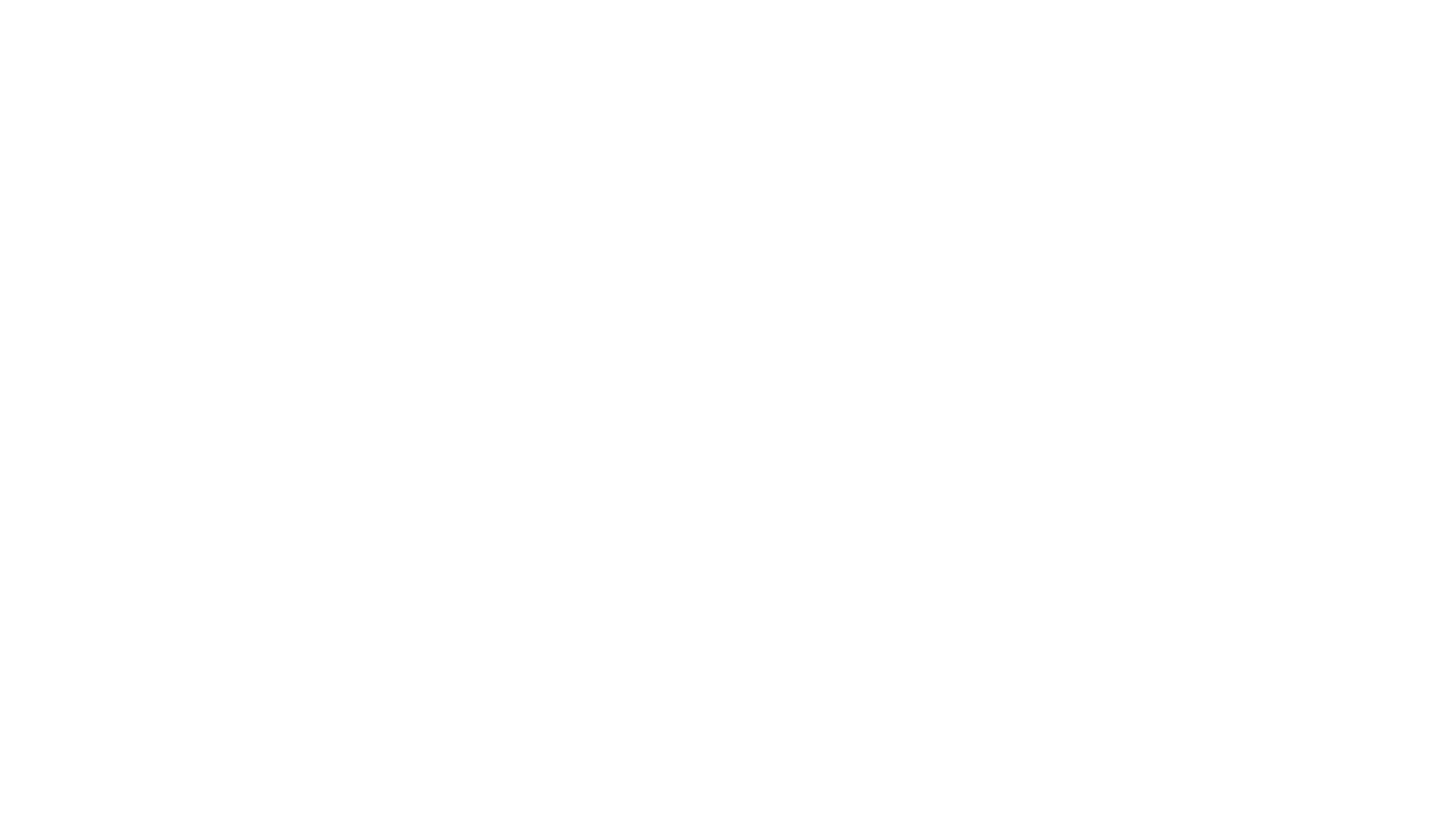 select on "******" 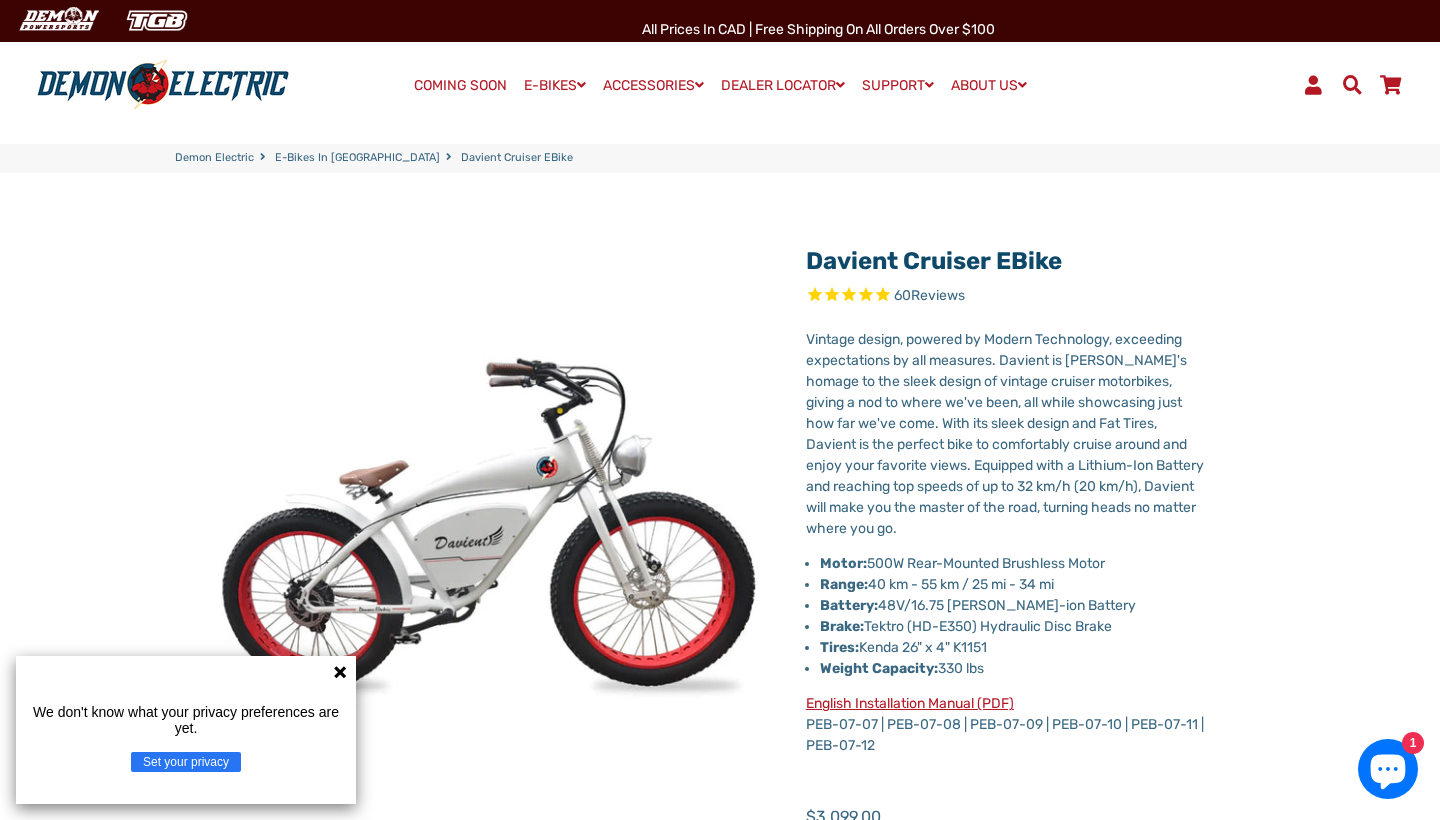 scroll, scrollTop: 0, scrollLeft: 0, axis: both 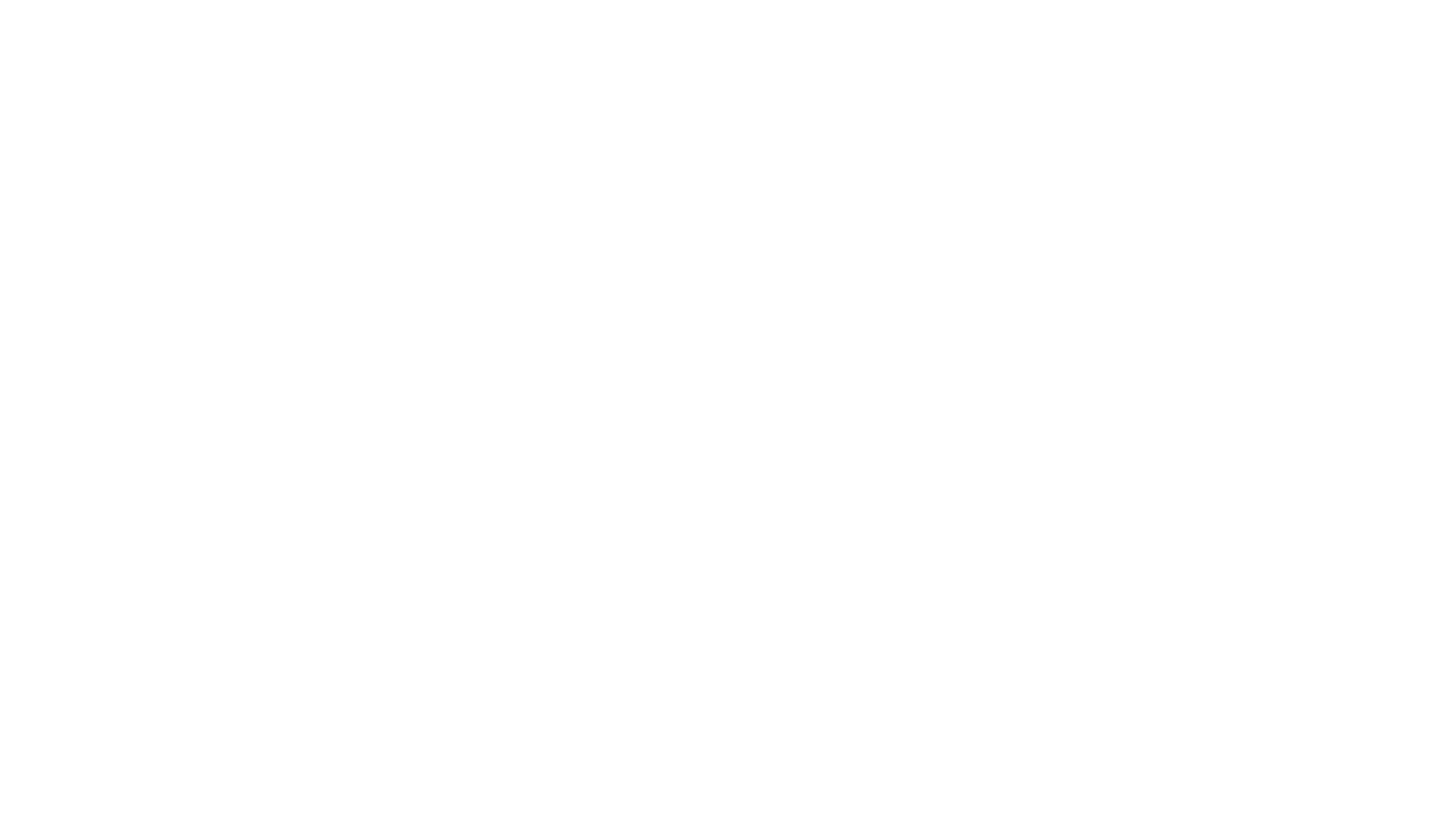 select on "******" 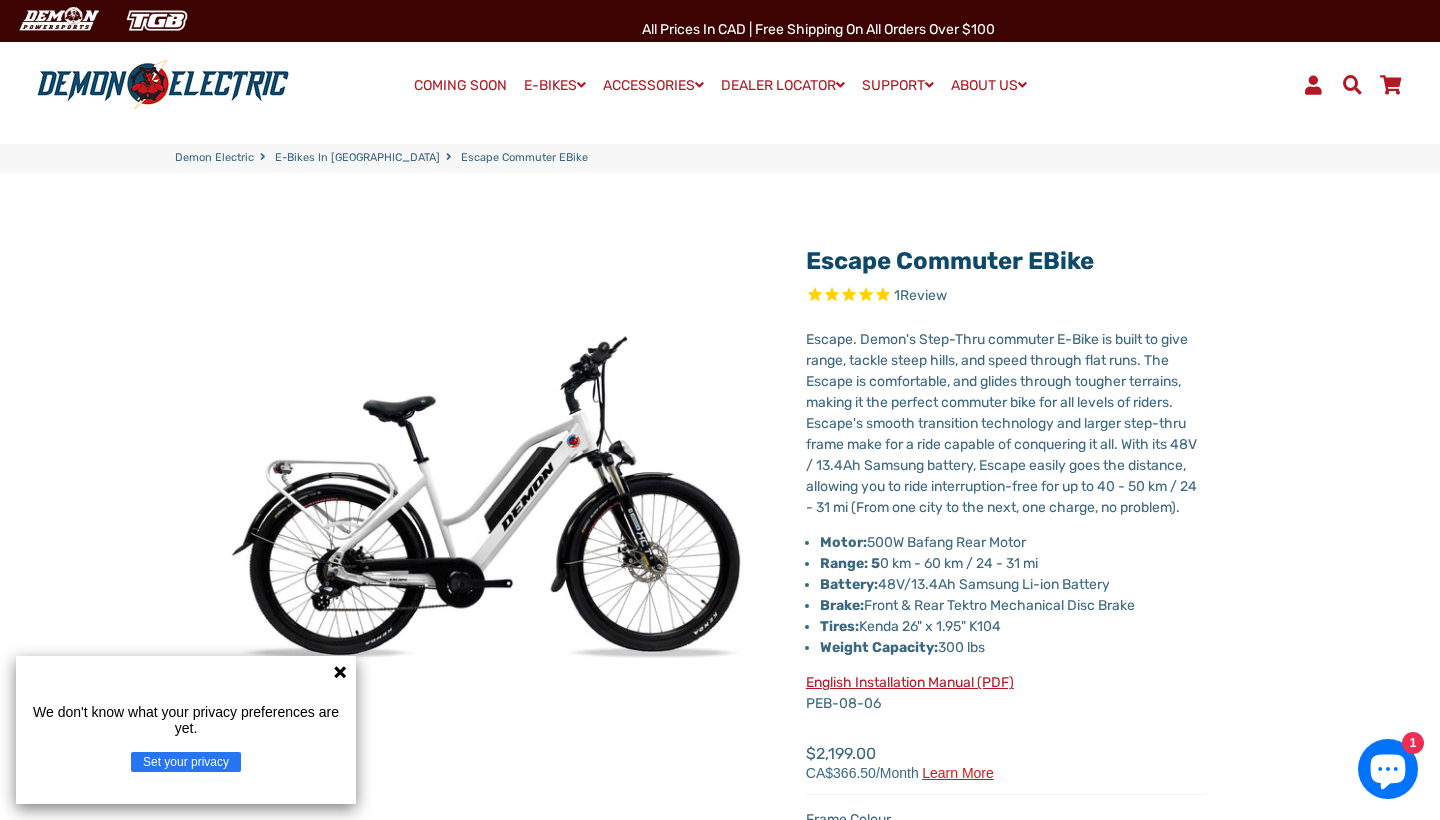 scroll, scrollTop: 0, scrollLeft: 0, axis: both 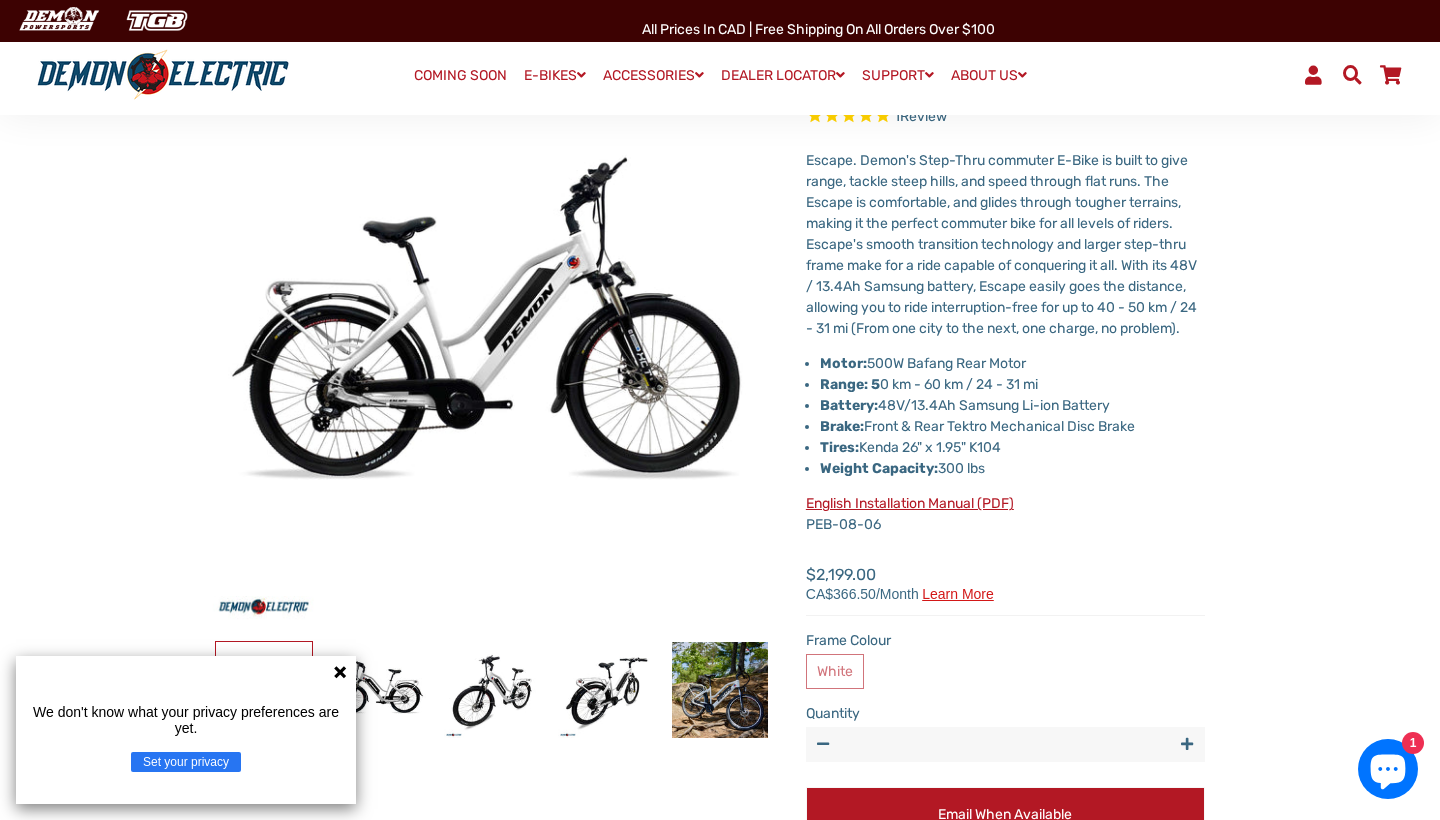 click on "Escape. Demon's Step-Thru commuter E-Bike is built to give range, tackle steep hills, and speed through flat runs. The Escape is comfortable, and glides through tougher terrains, making it the perfect commuter bike for all levels of riders. Escape's smooth transition technology and larger step-thru frame make for a ride capable of conquering it all. With its 48V / 13.4Ah Samsung battery, Escape easily goes the distance, allowing you to ride interruption-free for up to 40 - 50 km / 24 - 31 mi (From one city to the next, one charge, no problem)." at bounding box center [1001, 244] 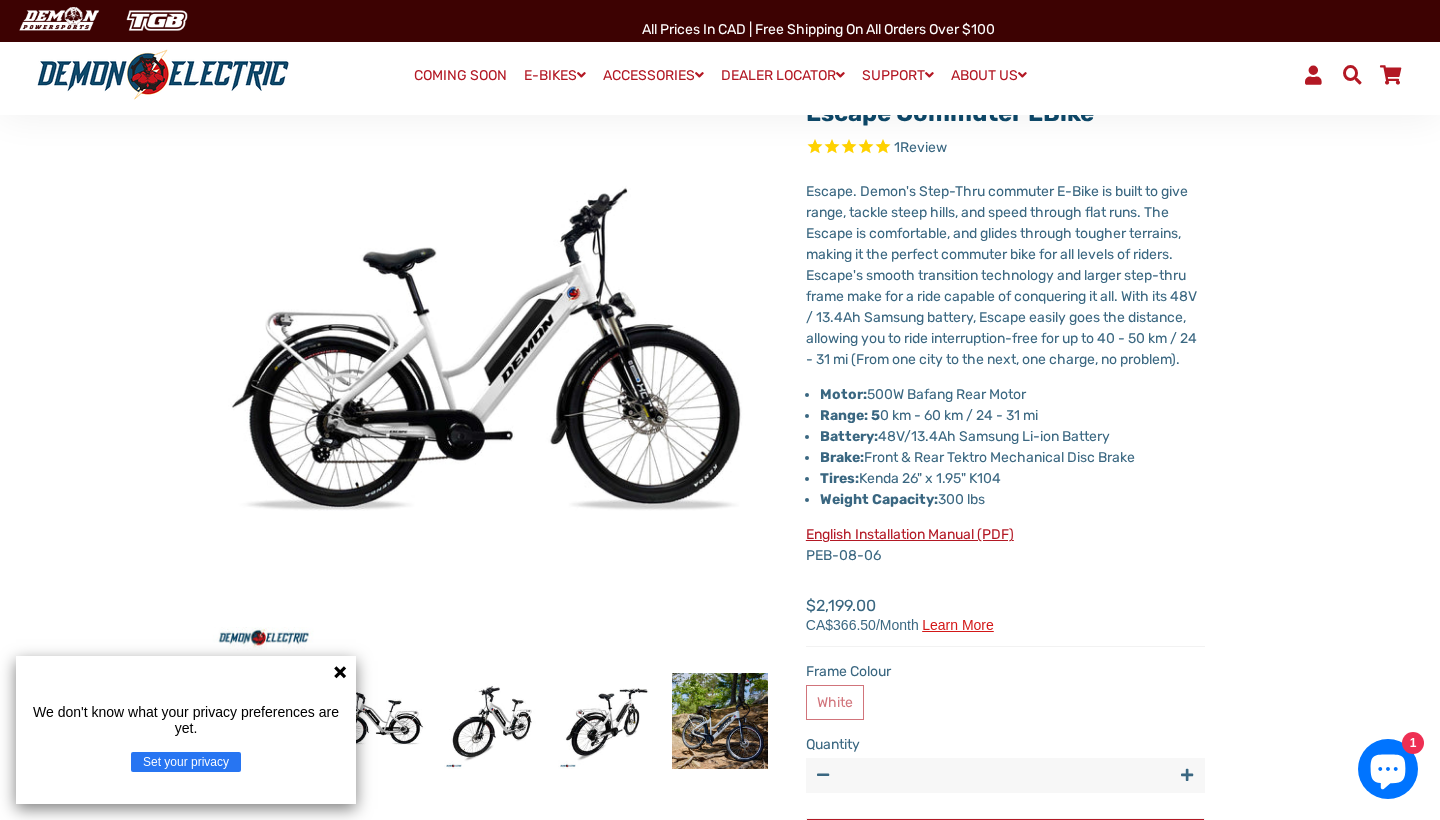 scroll, scrollTop: 115, scrollLeft: 0, axis: vertical 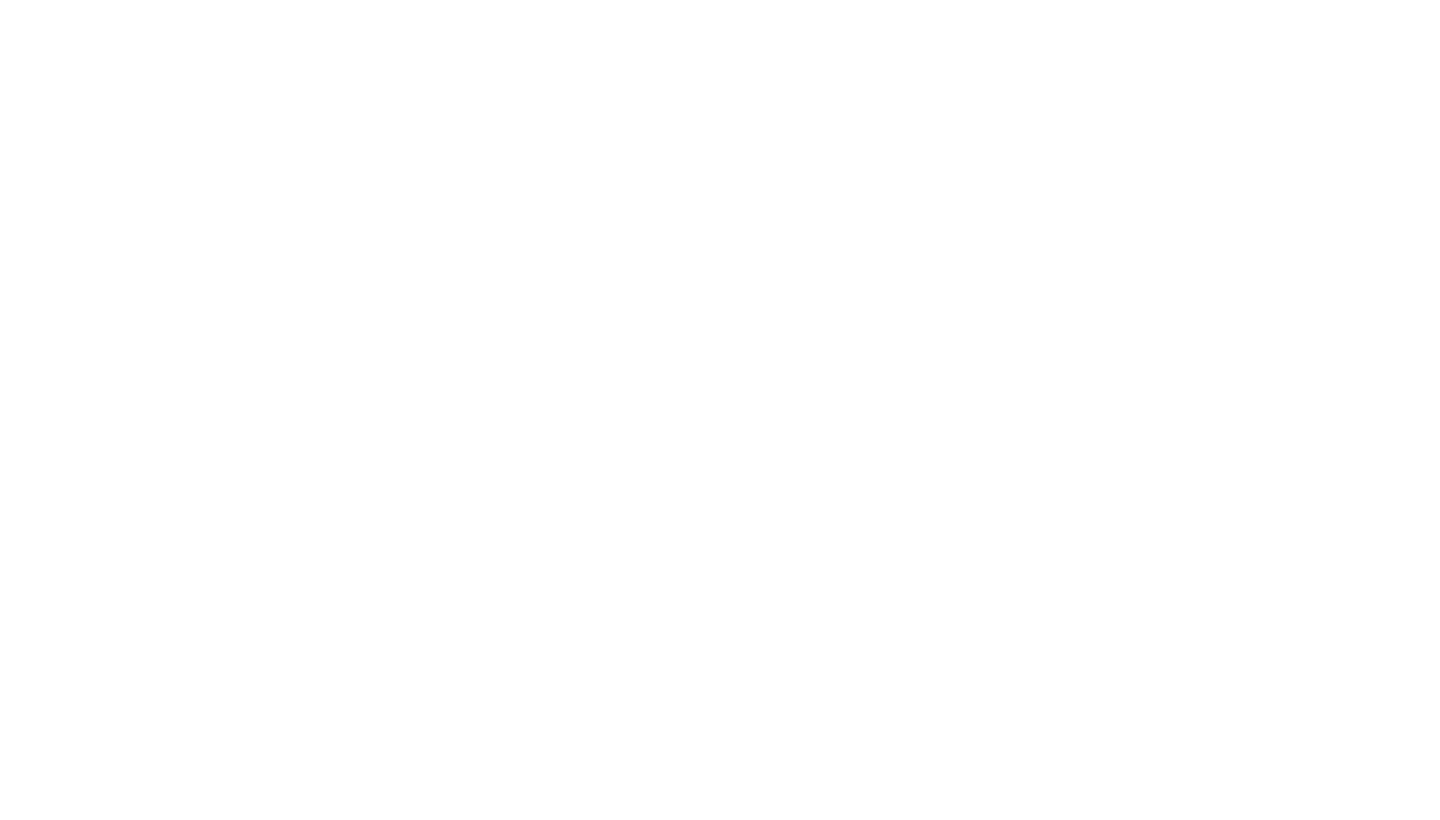 select on "******" 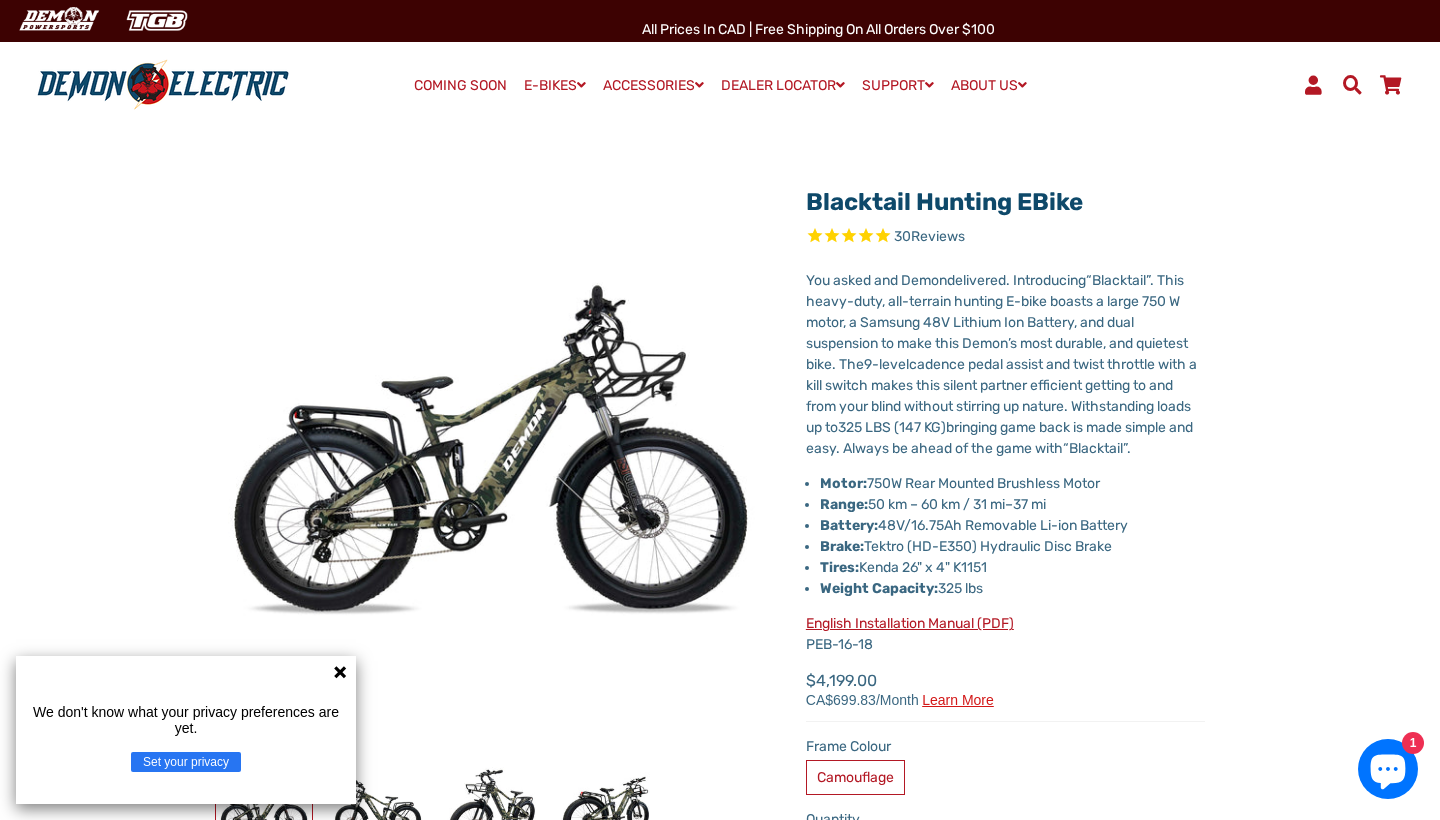 scroll, scrollTop: 82, scrollLeft: 0, axis: vertical 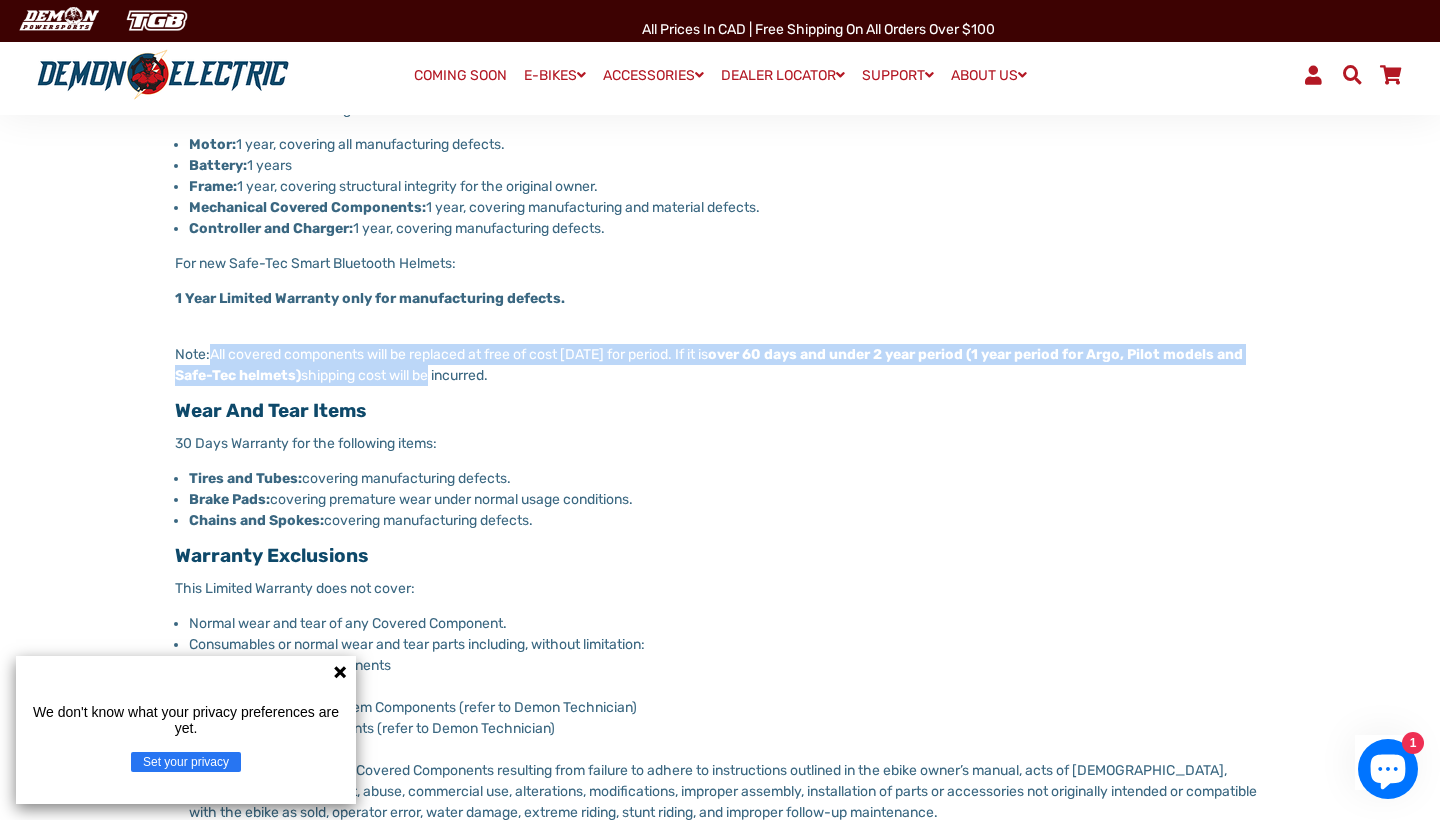 drag, startPoint x: 208, startPoint y: 346, endPoint x: 588, endPoint y: 383, distance: 381.79706 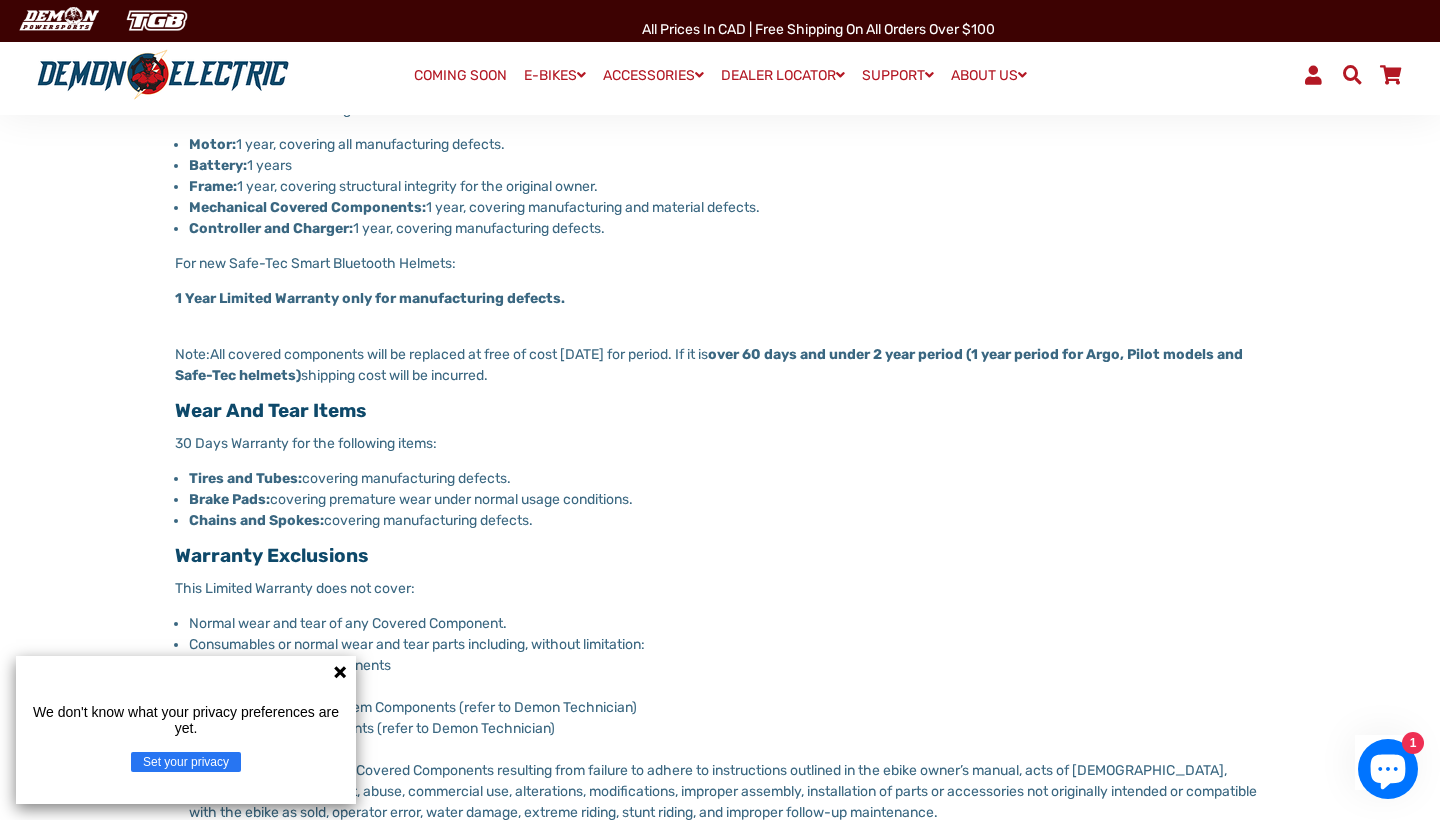 click on "Note:  All covered components will be replaced at free of cost [DATE] for period. If it is  over 60 days and under 2 year period   (1 year period for Argo, Pilot models and Safe-Tec helmets)  shipping cost will be incurred." at bounding box center (720, 365) 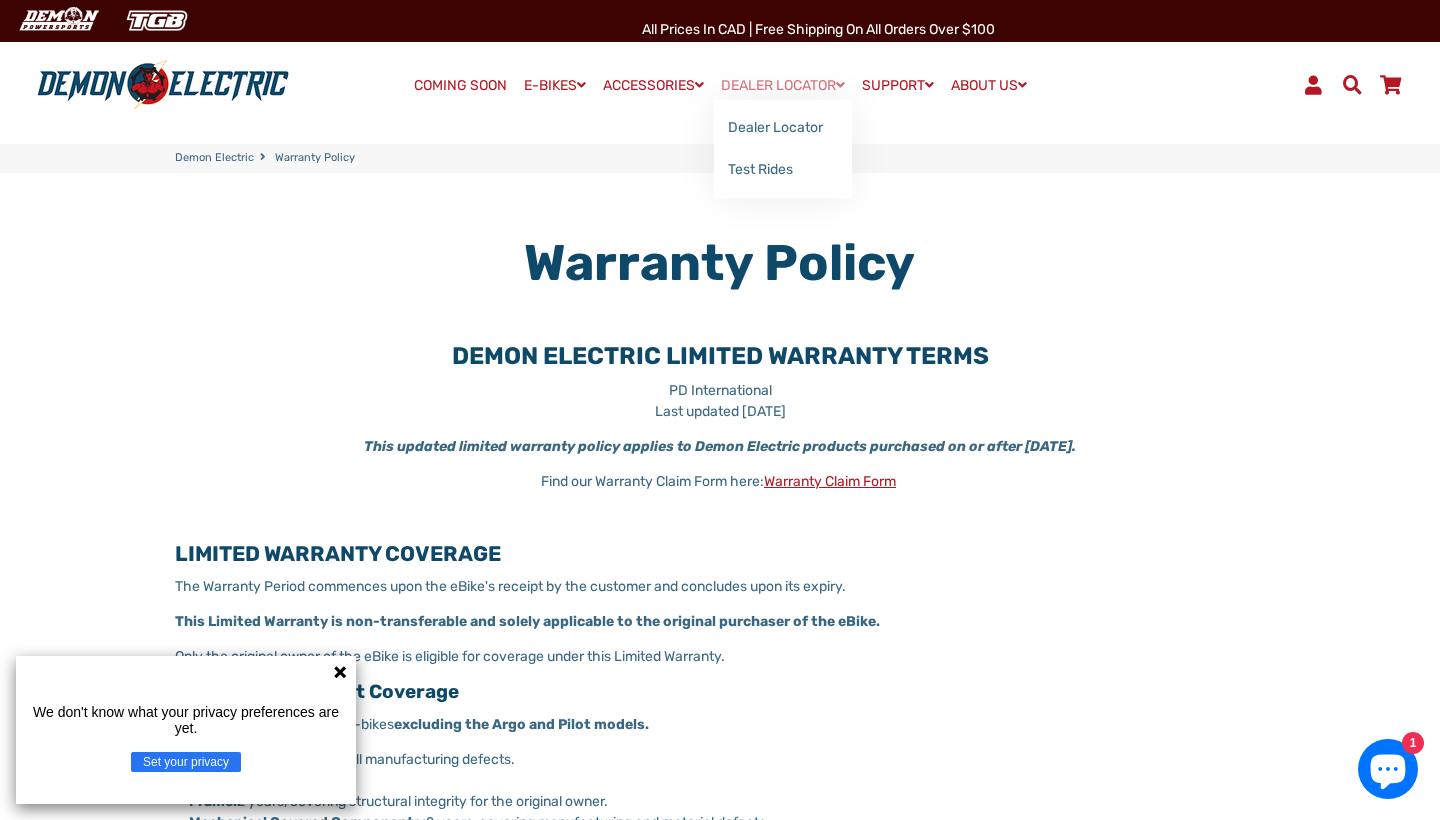 scroll, scrollTop: 0, scrollLeft: 0, axis: both 